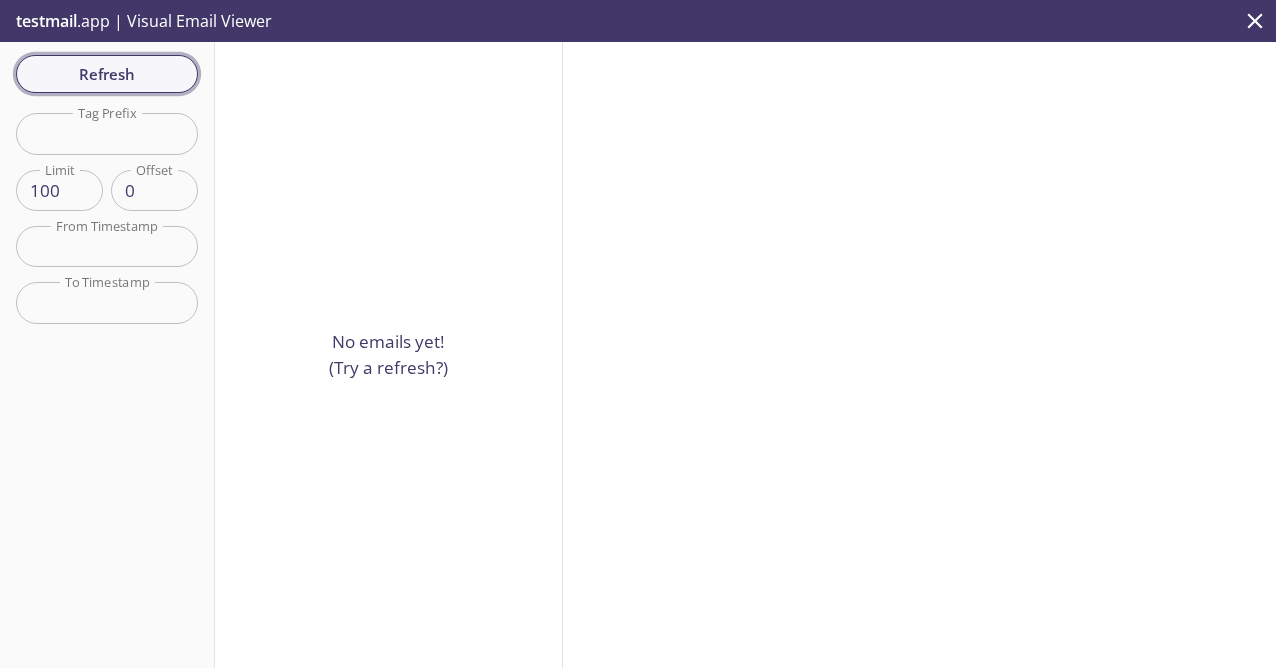scroll, scrollTop: 0, scrollLeft: 0, axis: both 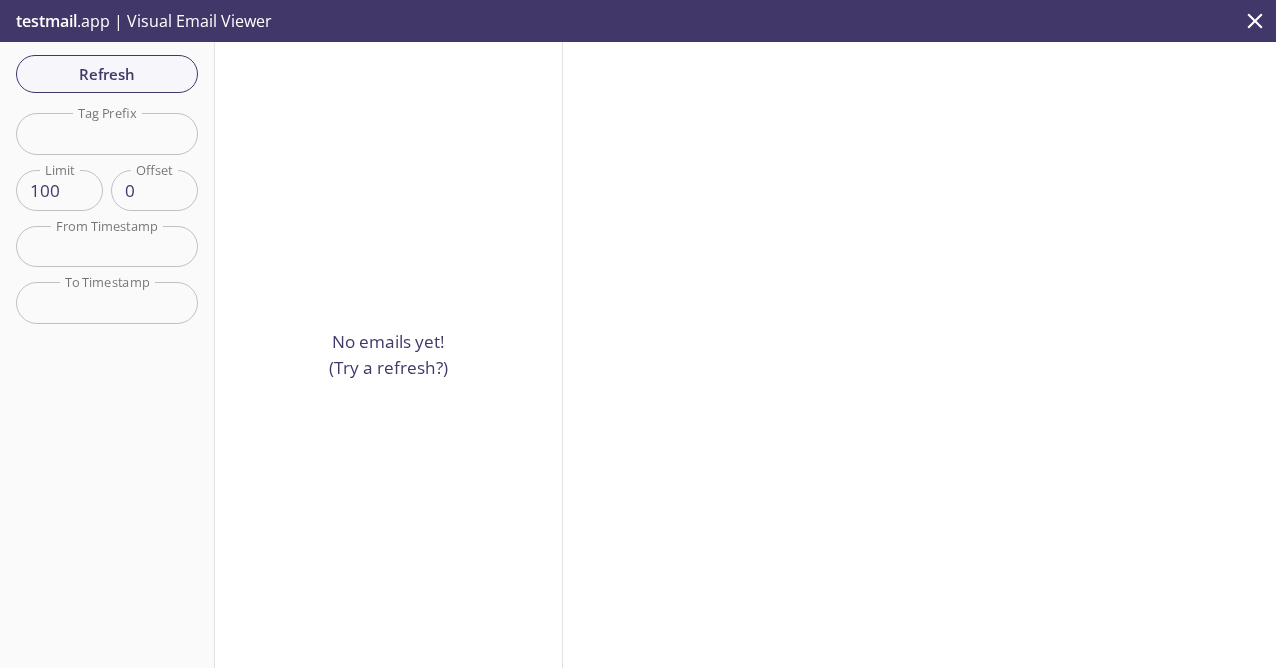 click on "Refresh" at bounding box center [107, 74] 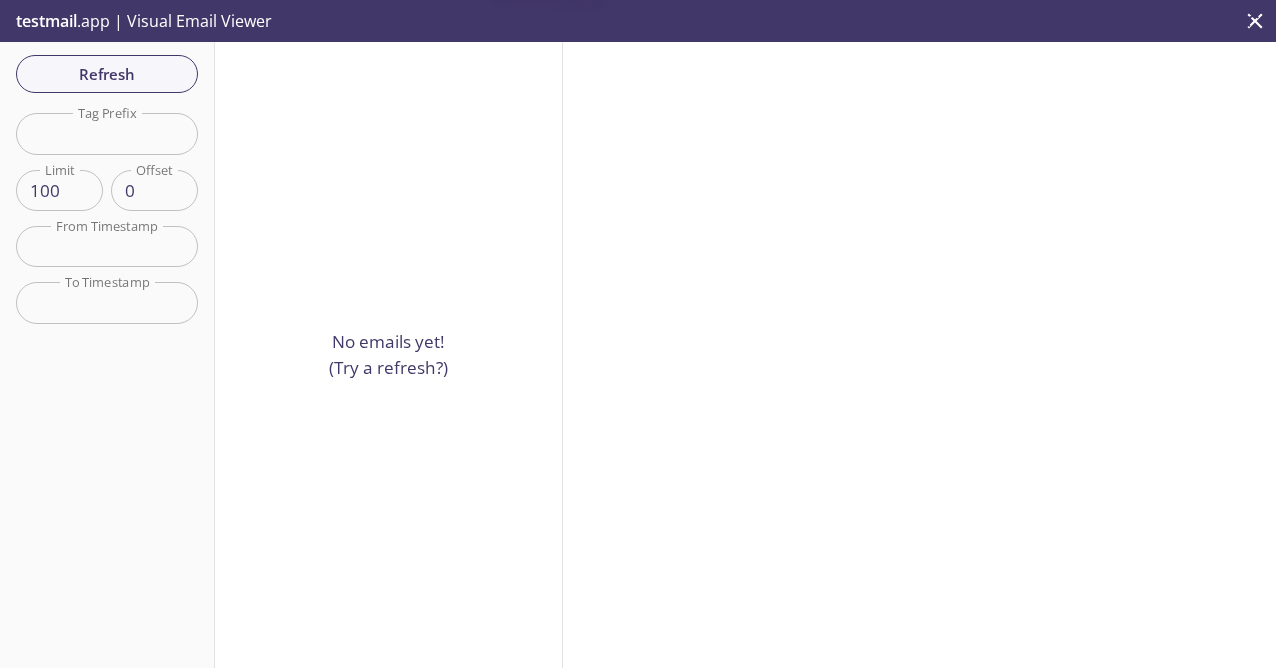 click on "Refresh" at bounding box center (107, 74) 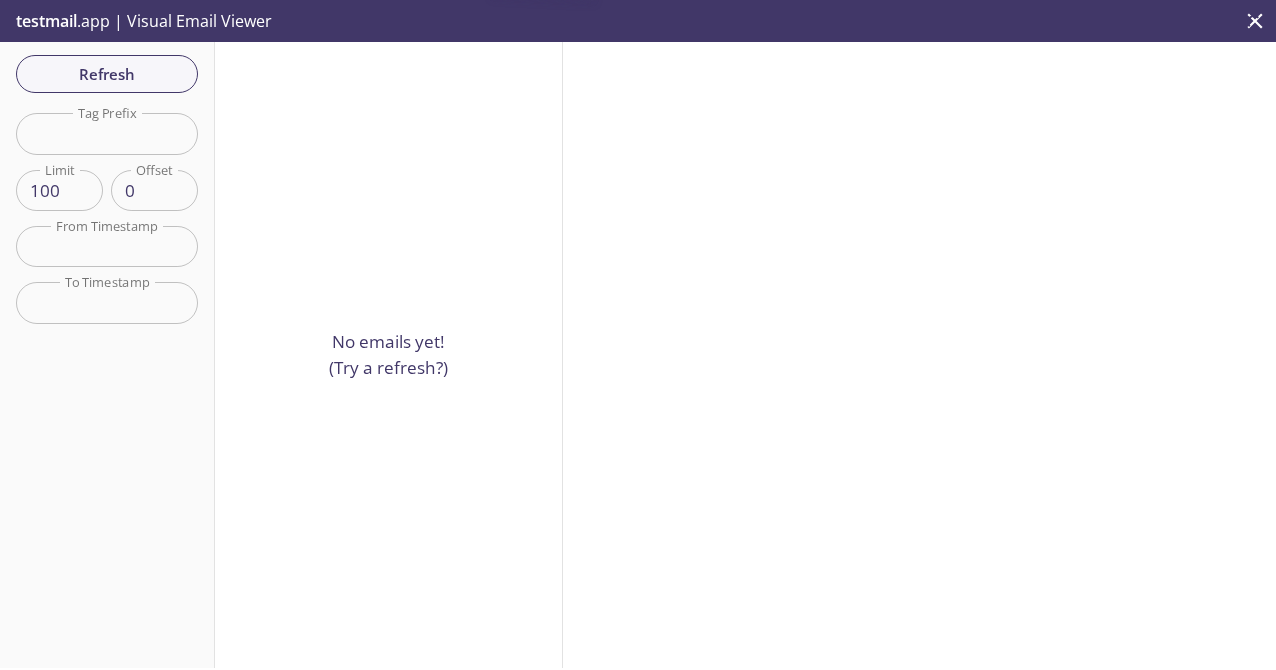 click on "Refresh" at bounding box center [107, 74] 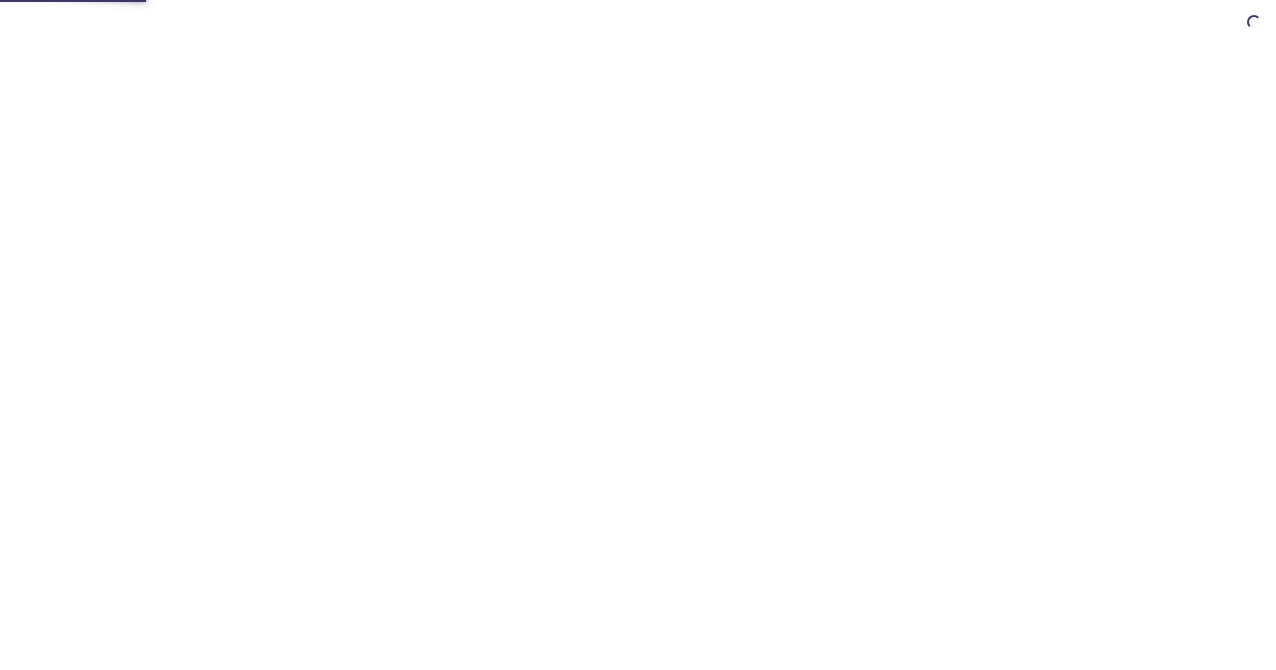 scroll, scrollTop: 0, scrollLeft: 0, axis: both 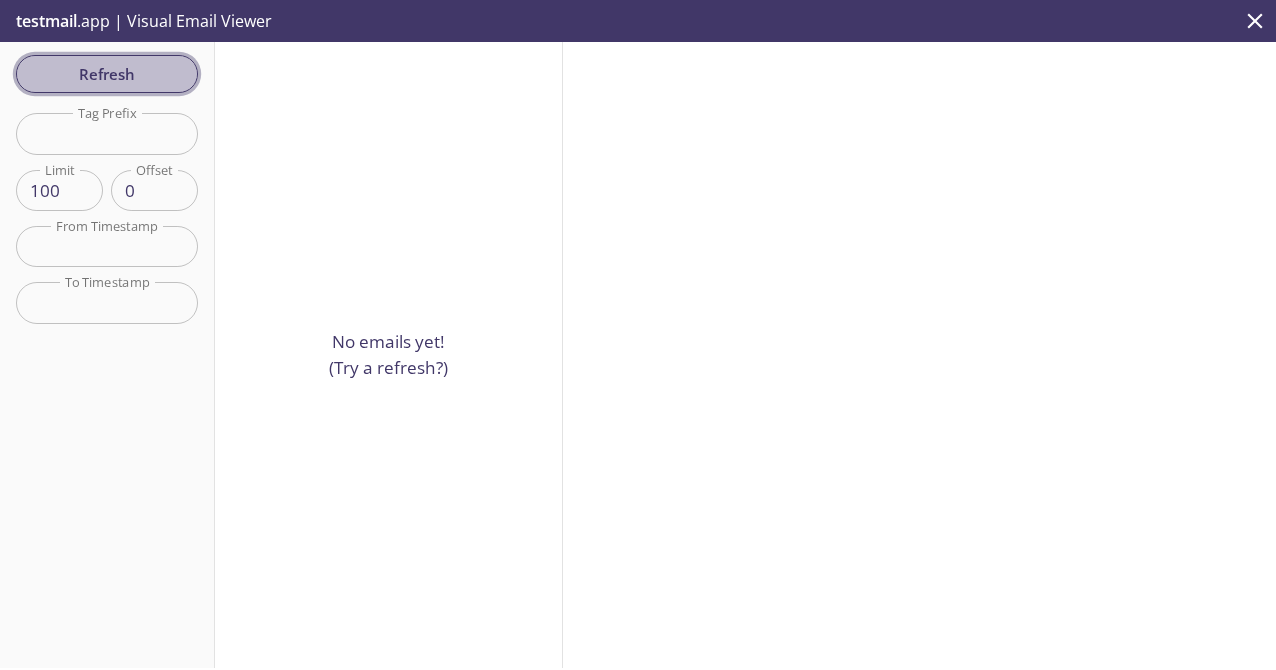 click on "Refresh" at bounding box center (107, 74) 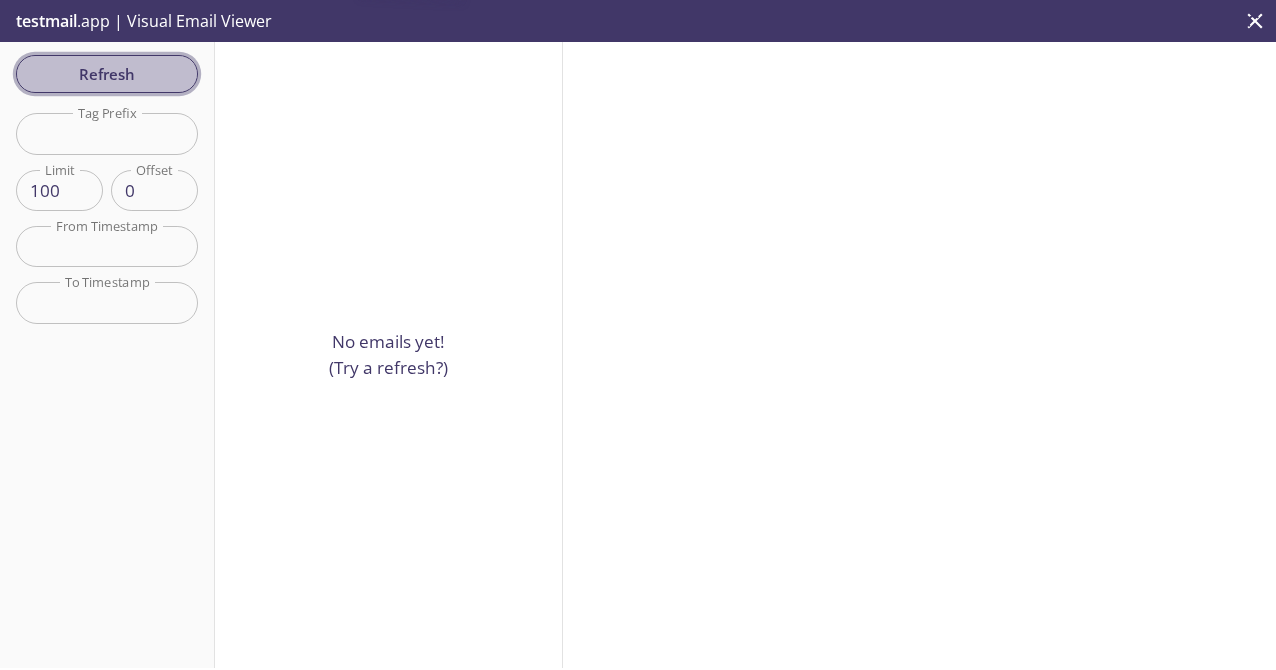 click on "Refresh" at bounding box center (107, 74) 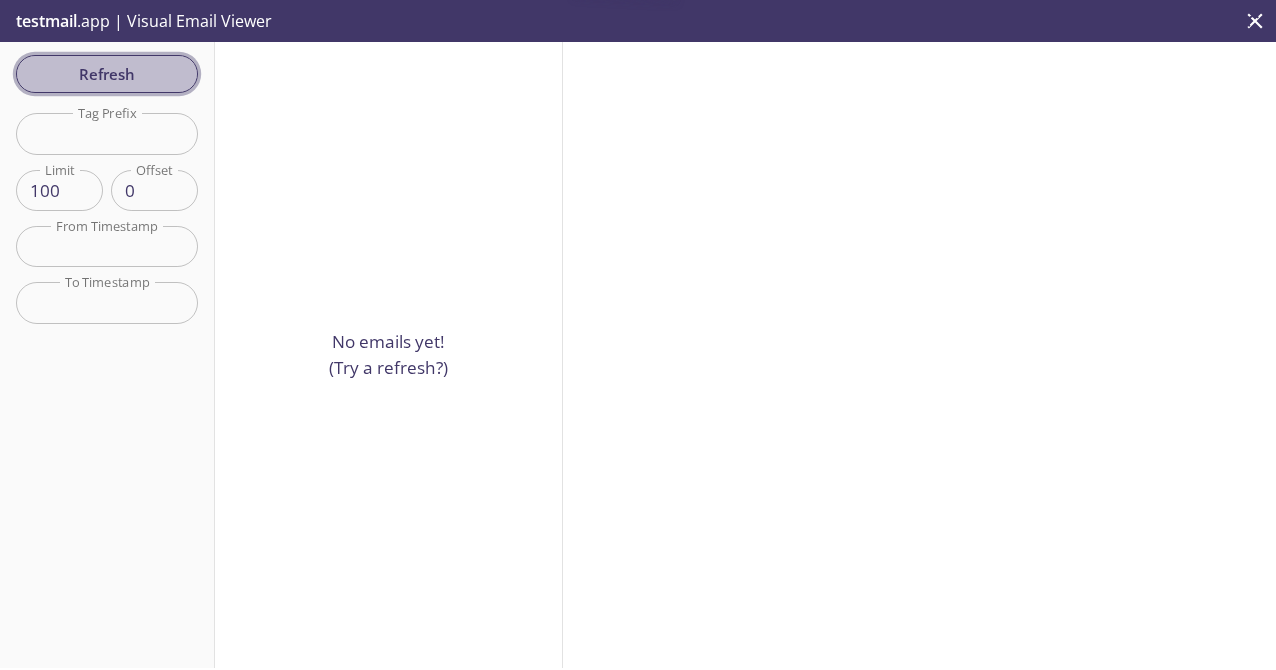 click on "Refresh" at bounding box center (107, 74) 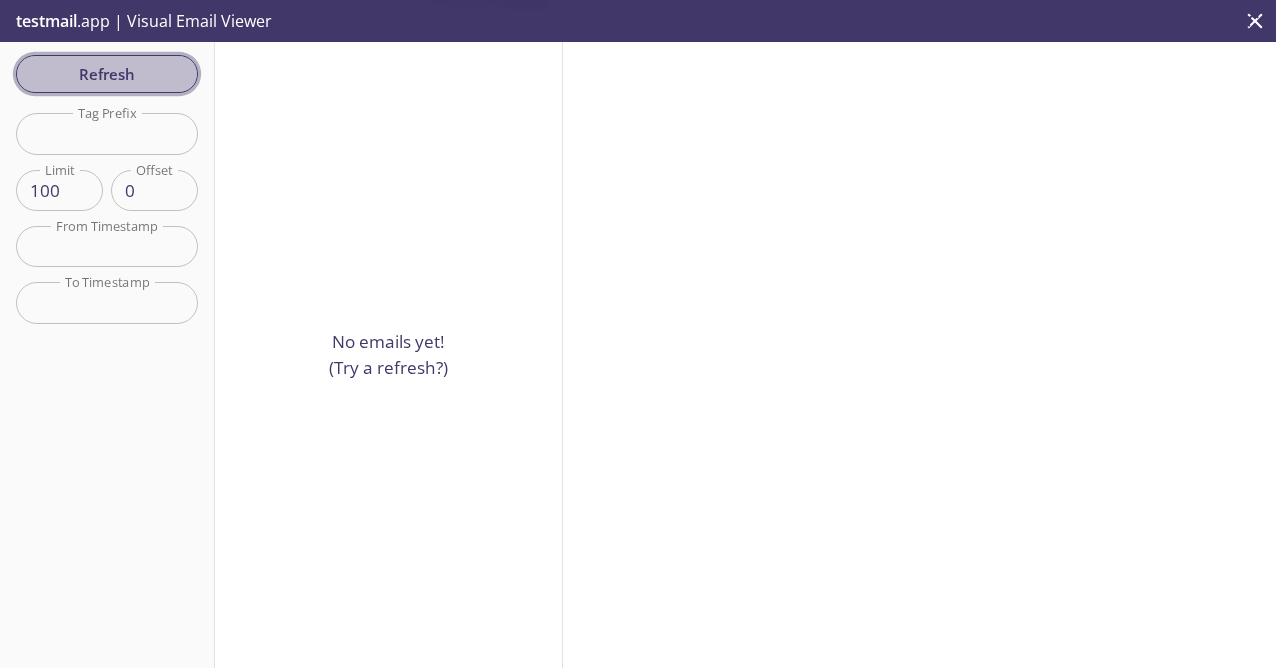 click on "Refresh" at bounding box center [107, 74] 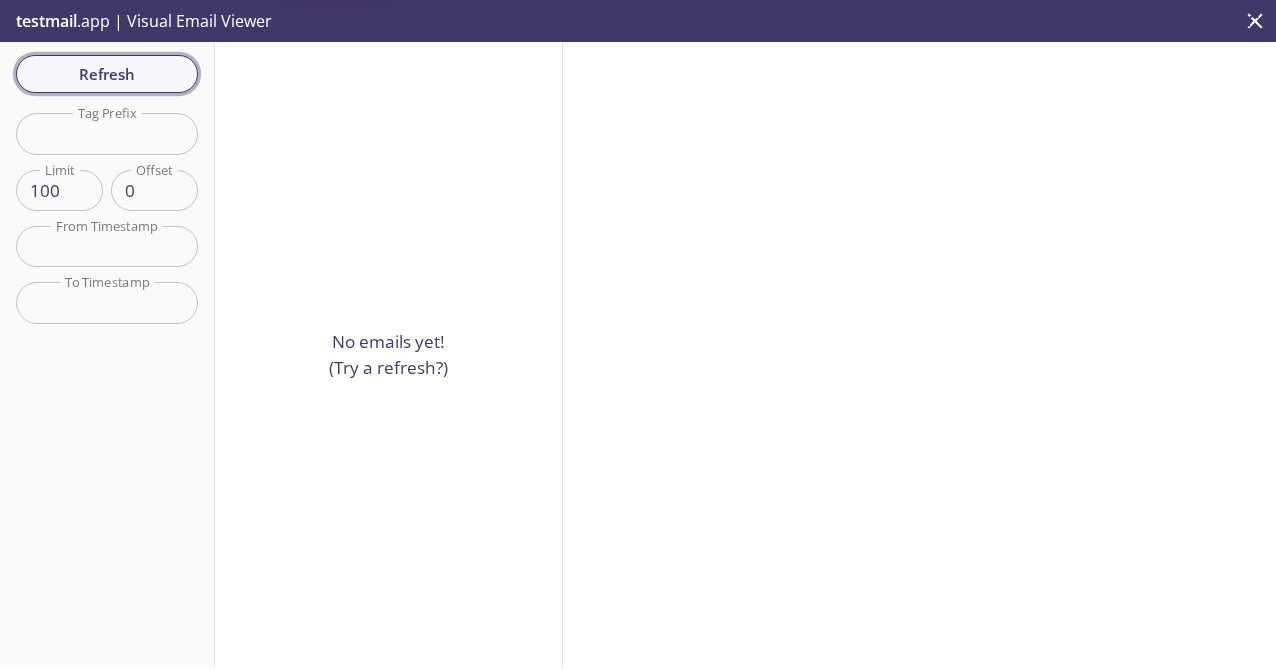 click on "Refresh" at bounding box center [107, 74] 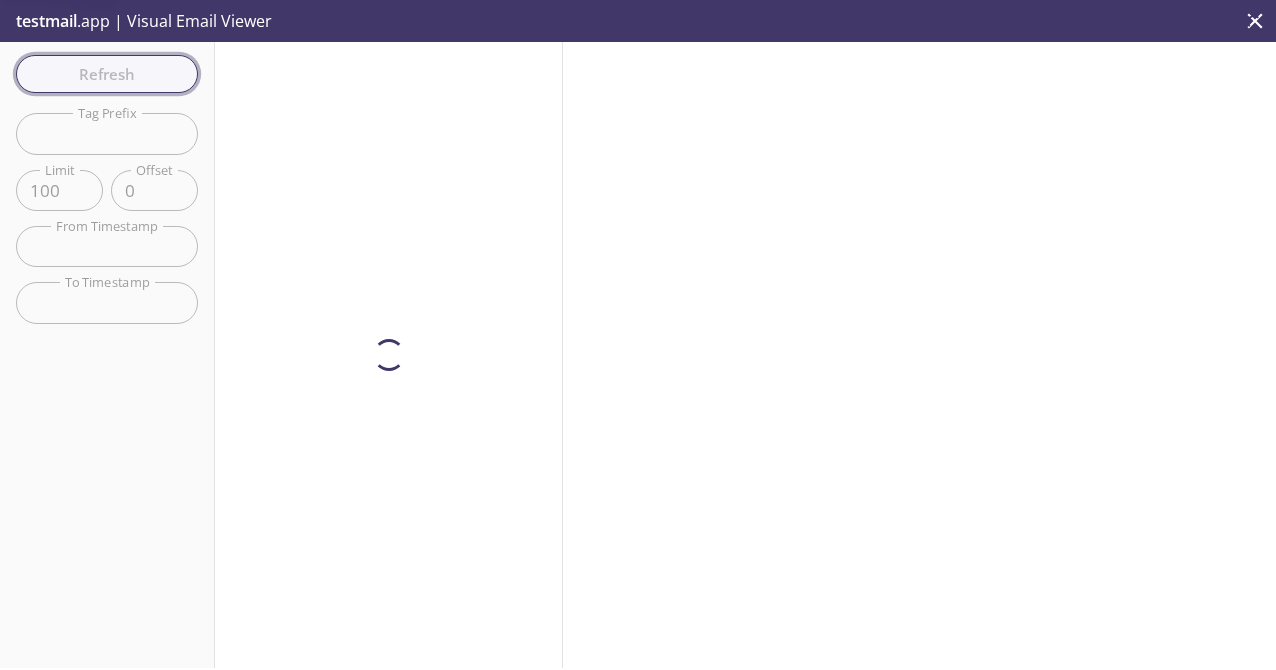 click on "Refresh" at bounding box center [107, 74] 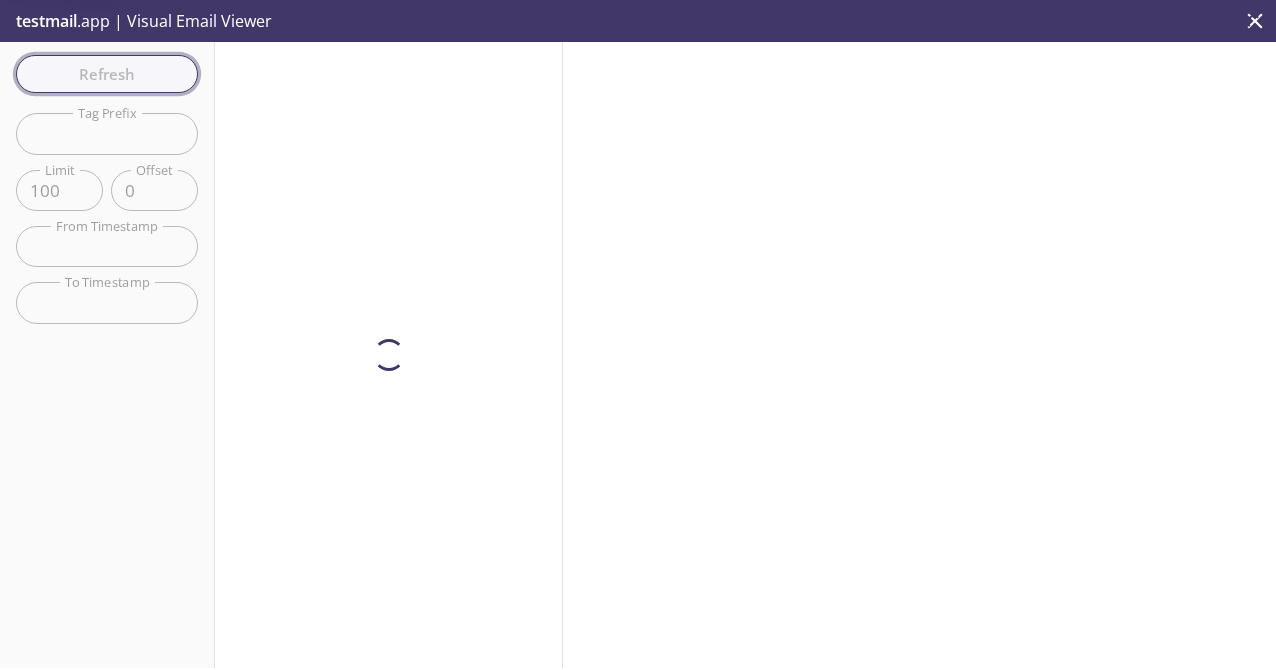 click on "Refresh" at bounding box center (107, 74) 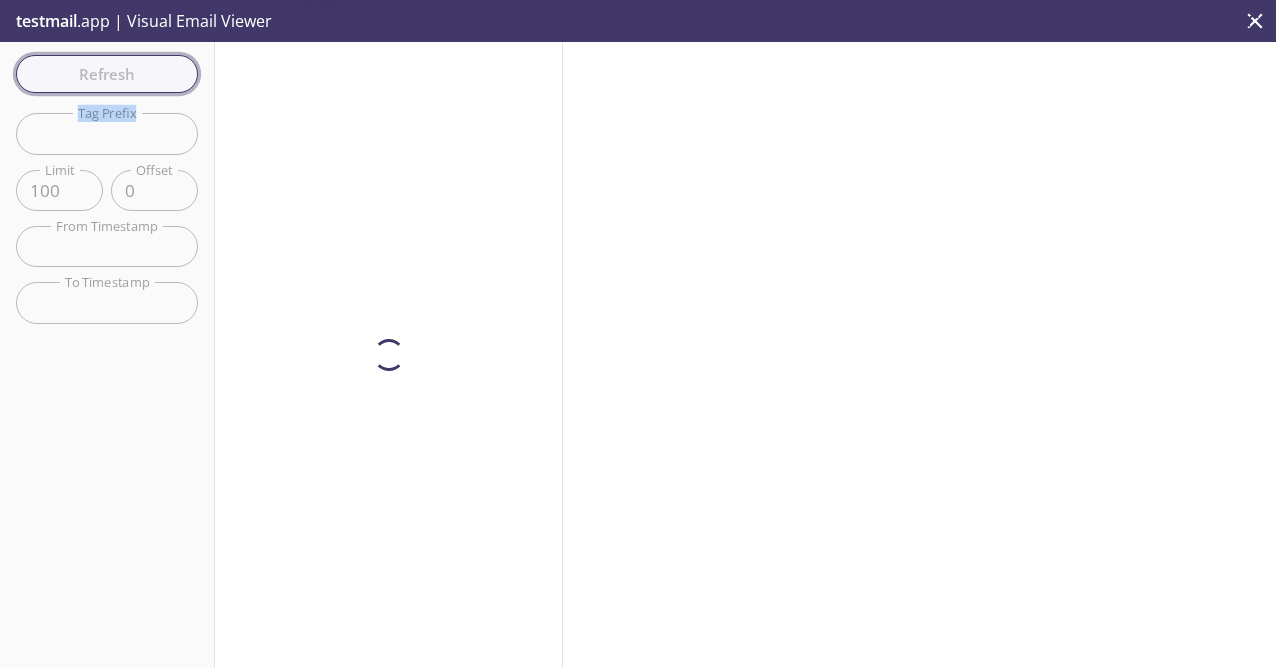 click on "Refresh Filters Tag Prefix Tag Prefix Limit 100 Limit Offset 0 Offset From Timestamp From Timestamp To Timestamp To Timestamp Reset" at bounding box center [107, 355] 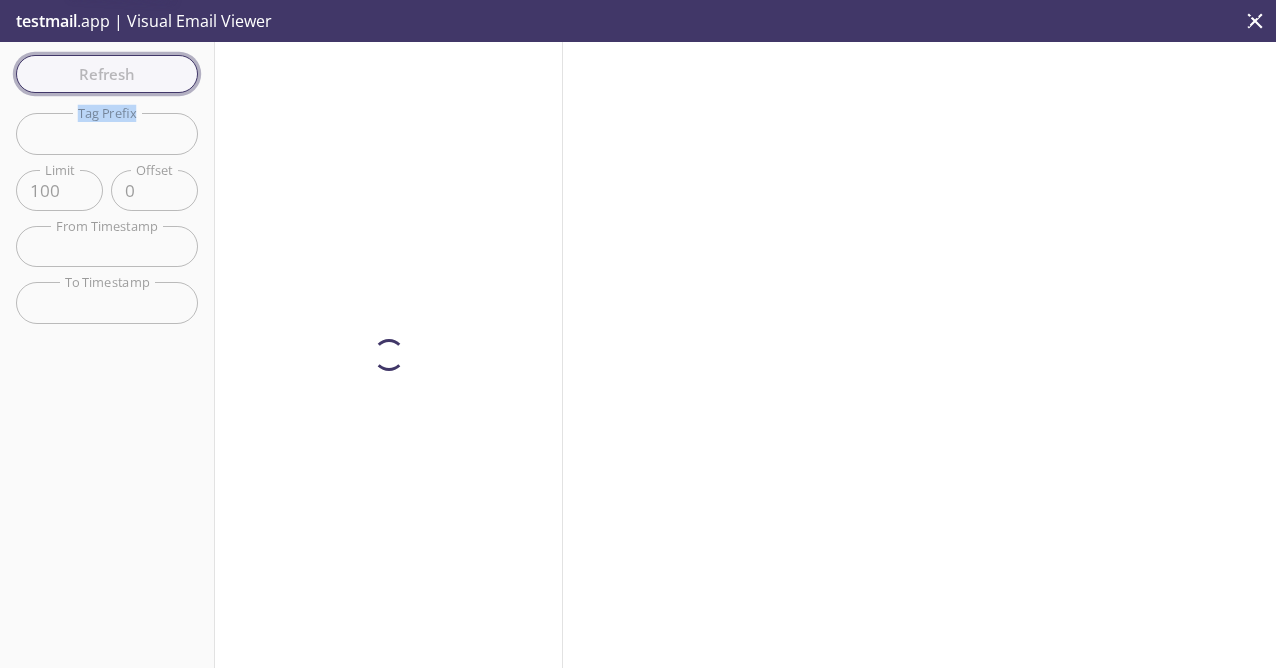 click on "Refresh Filters Tag Prefix Tag Prefix Limit 100 Limit Offset 0 Offset From Timestamp From Timestamp To Timestamp To Timestamp Reset" at bounding box center [107, 355] 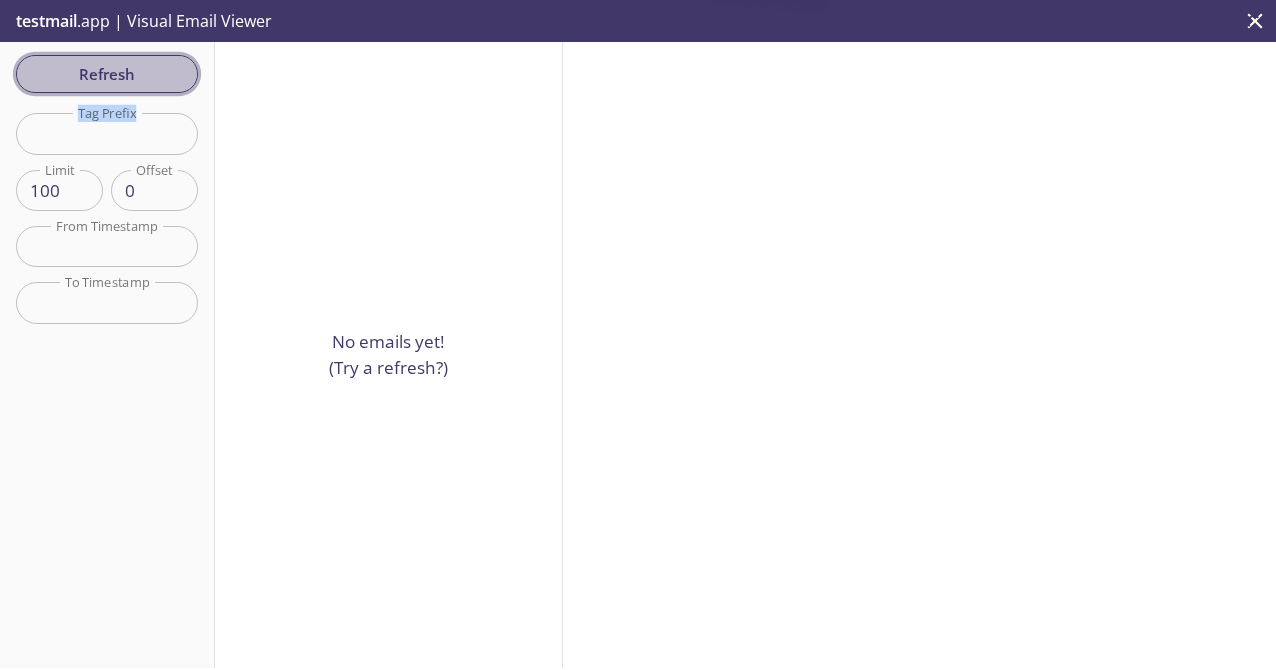 click on "Refresh" at bounding box center (107, 74) 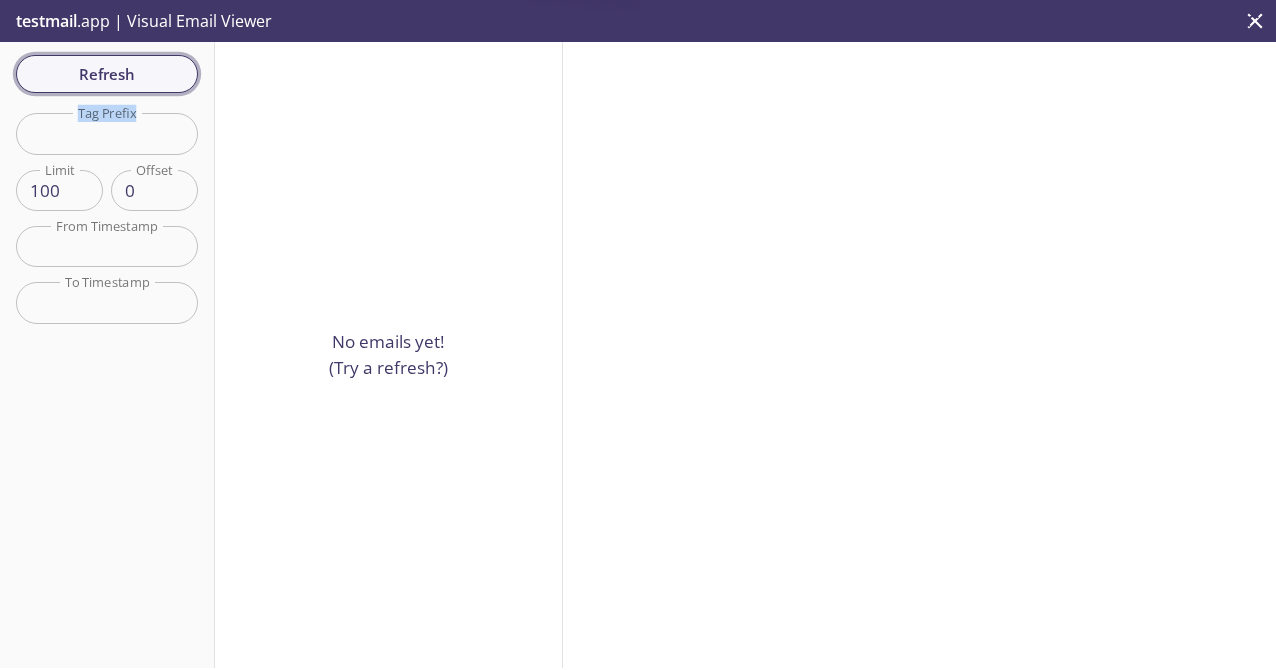 click on "Refresh" at bounding box center [107, 74] 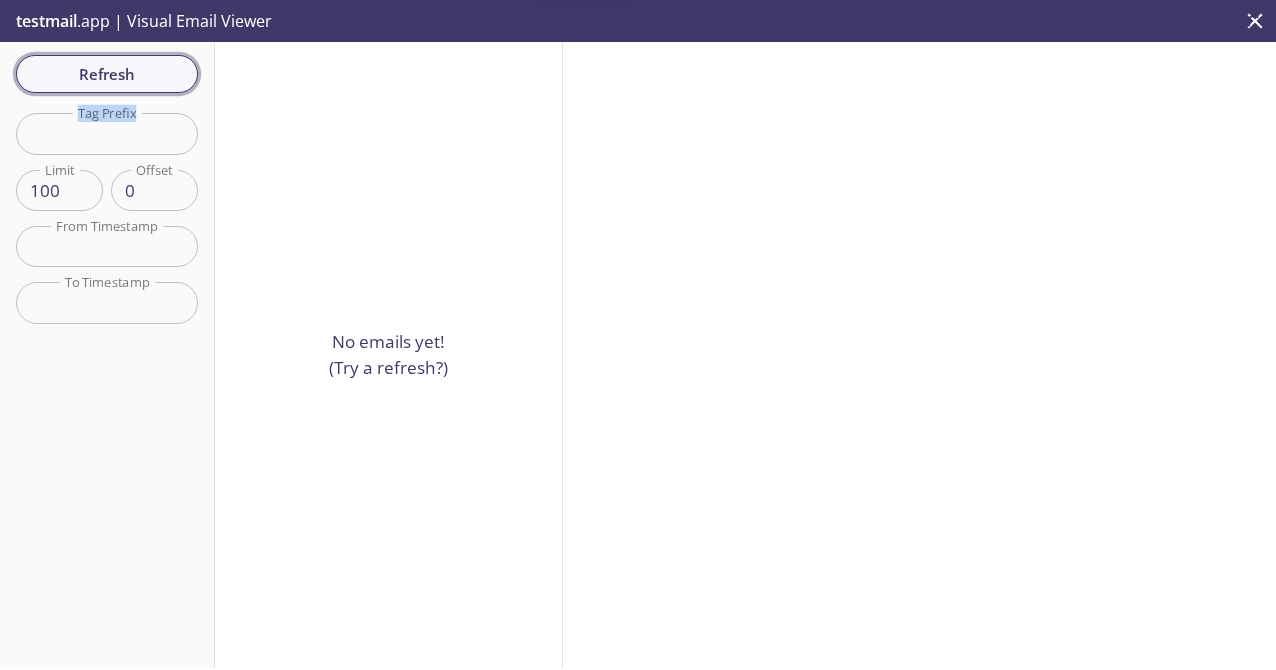 click on "Refresh Filters Tag Prefix Tag Prefix Limit 100 Limit Offset 0 Offset From Timestamp From Timestamp To Timestamp To Timestamp Reset" at bounding box center [107, 355] 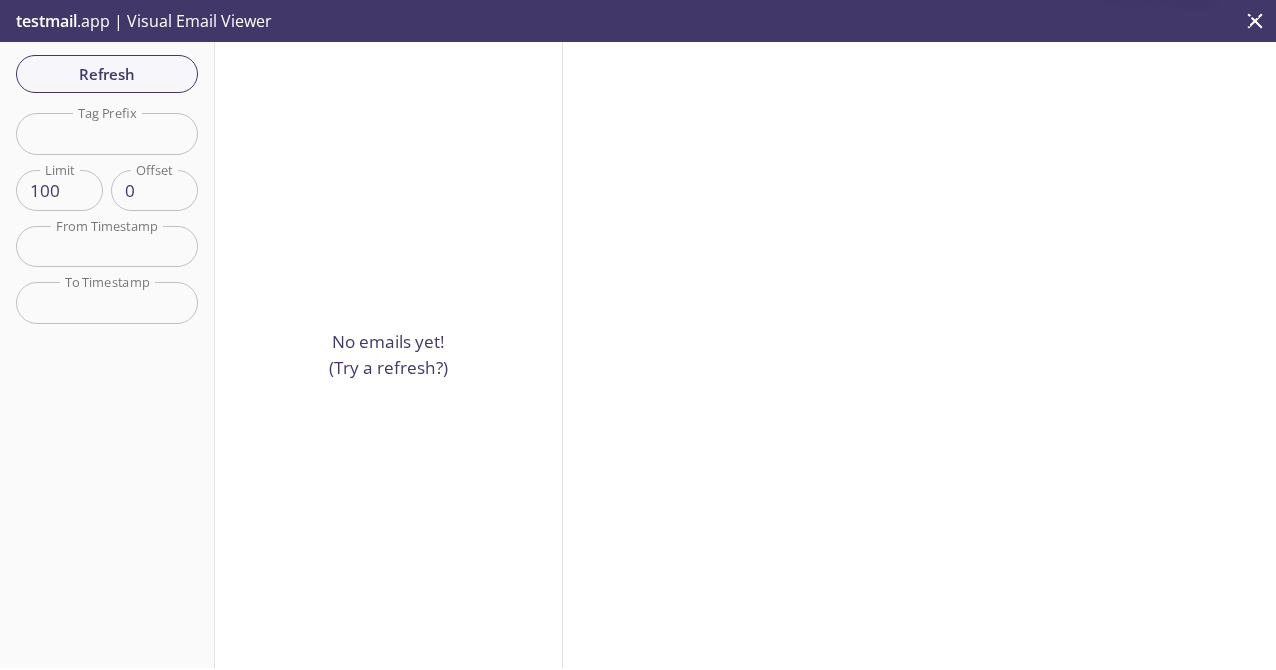 click on "Refresh Filters Tag Prefix Tag Prefix Limit 100 Limit Offset 0 Offset From Timestamp From Timestamp To Timestamp To Timestamp Reset" at bounding box center [107, 355] 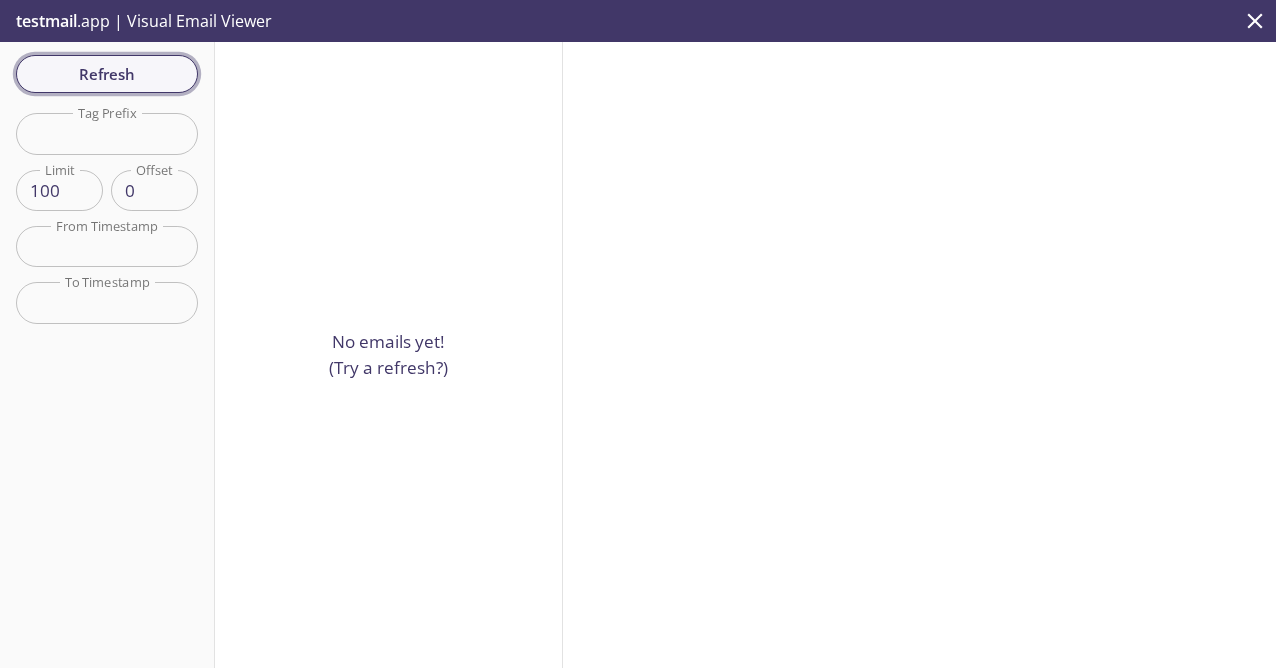 click on "Refresh" at bounding box center [107, 74] 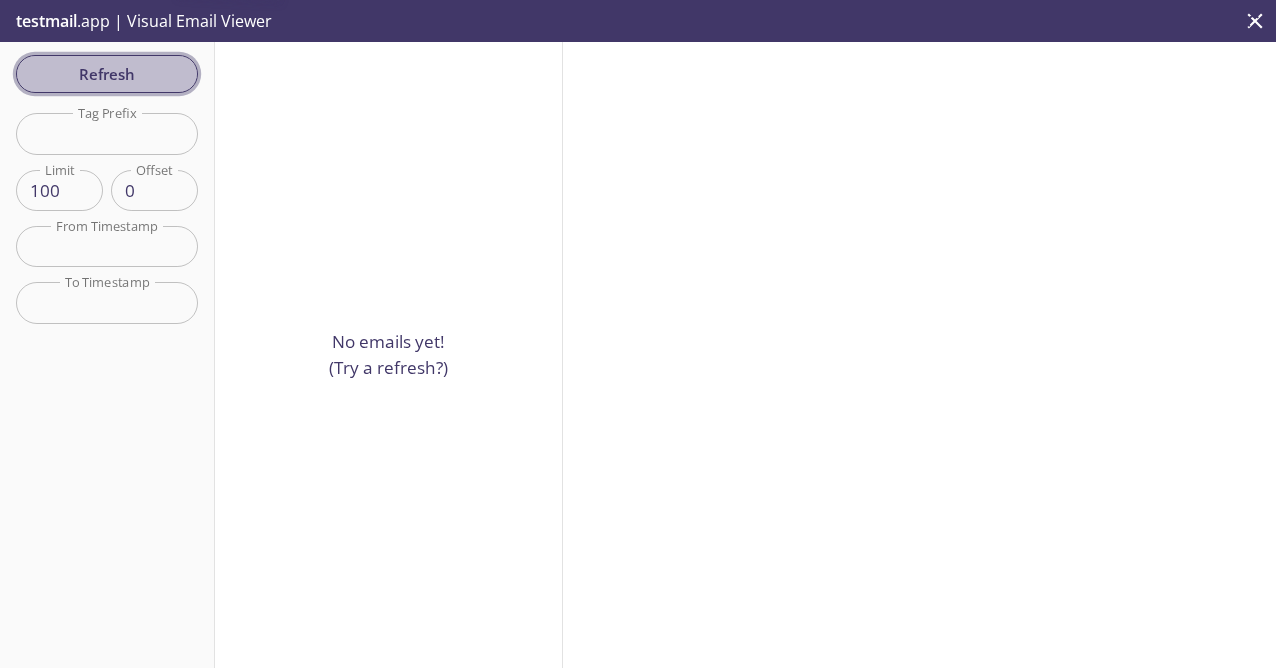 click on "Refresh" at bounding box center [107, 74] 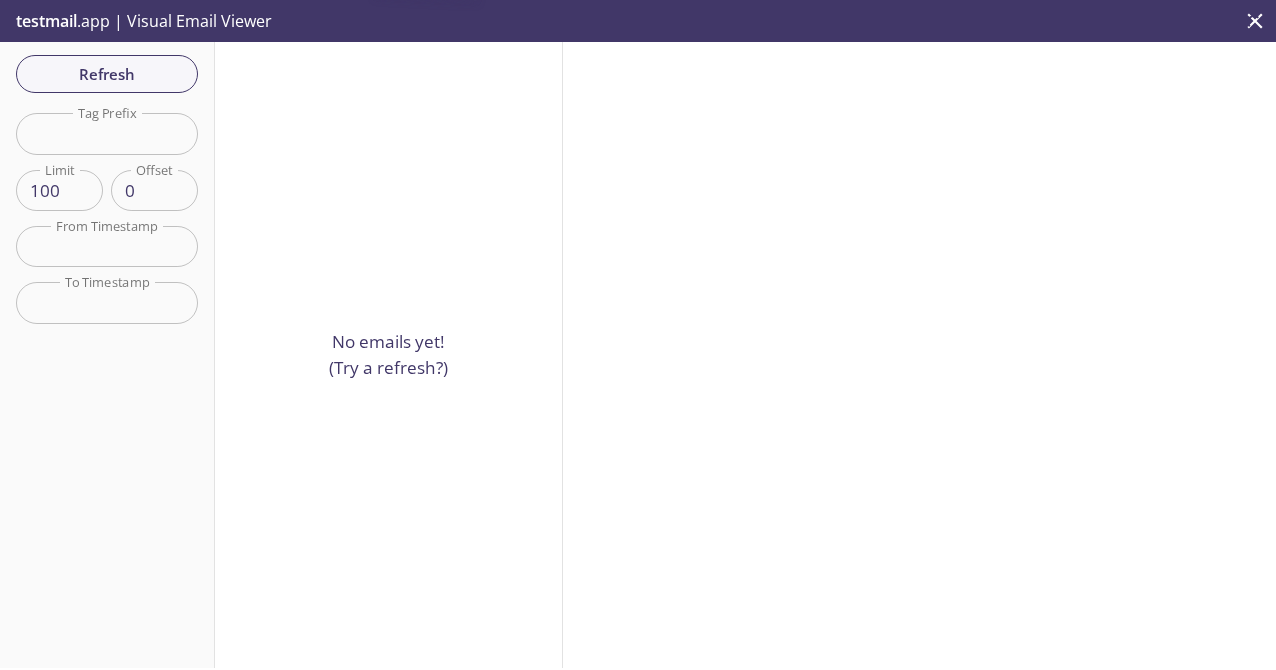 click on "Refresh" at bounding box center [107, 74] 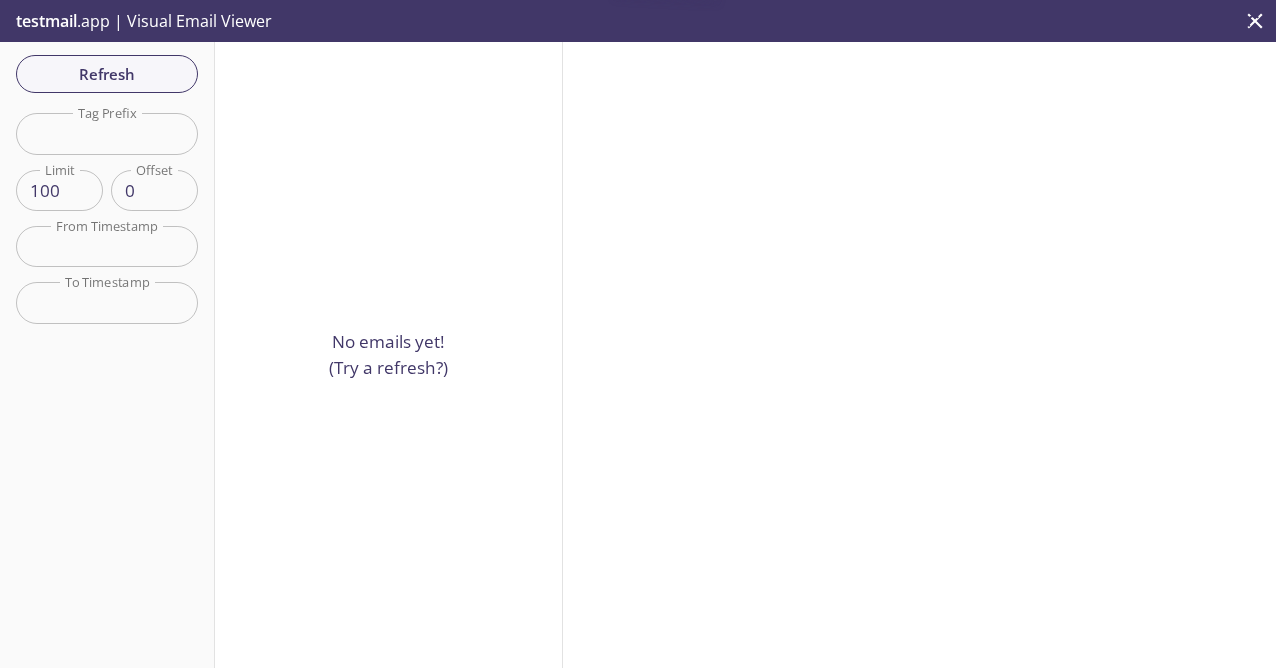 click on "Refresh" at bounding box center (107, 74) 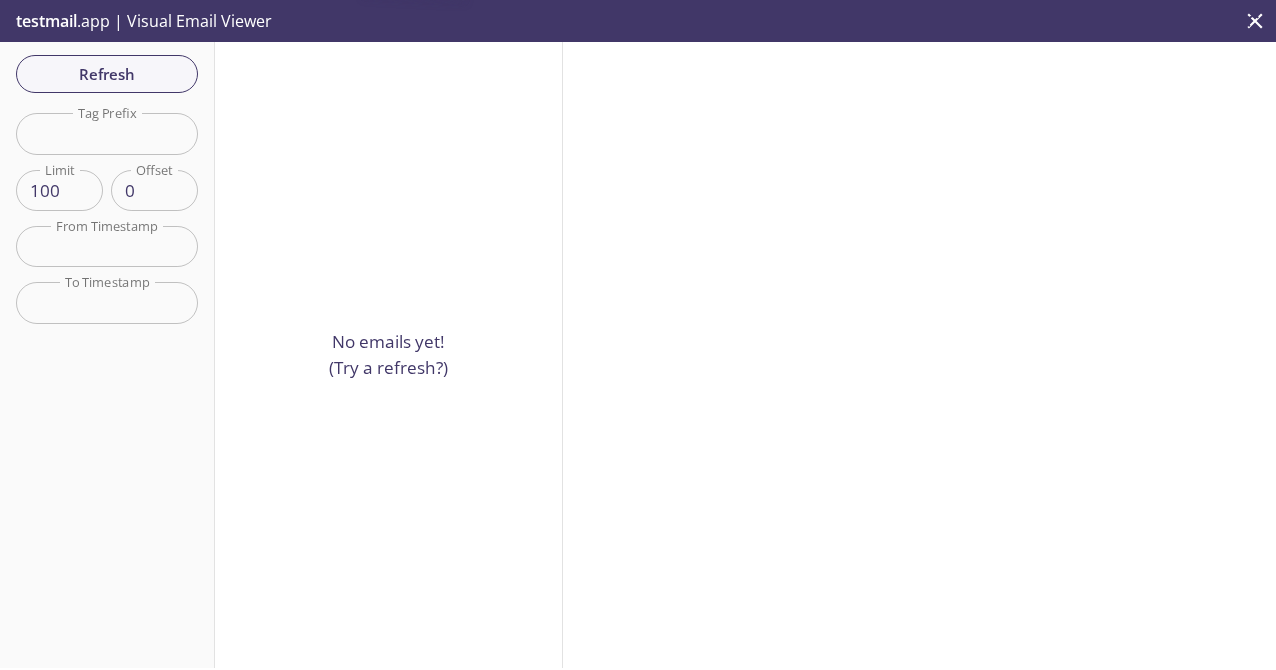 click on "Refresh" at bounding box center (107, 74) 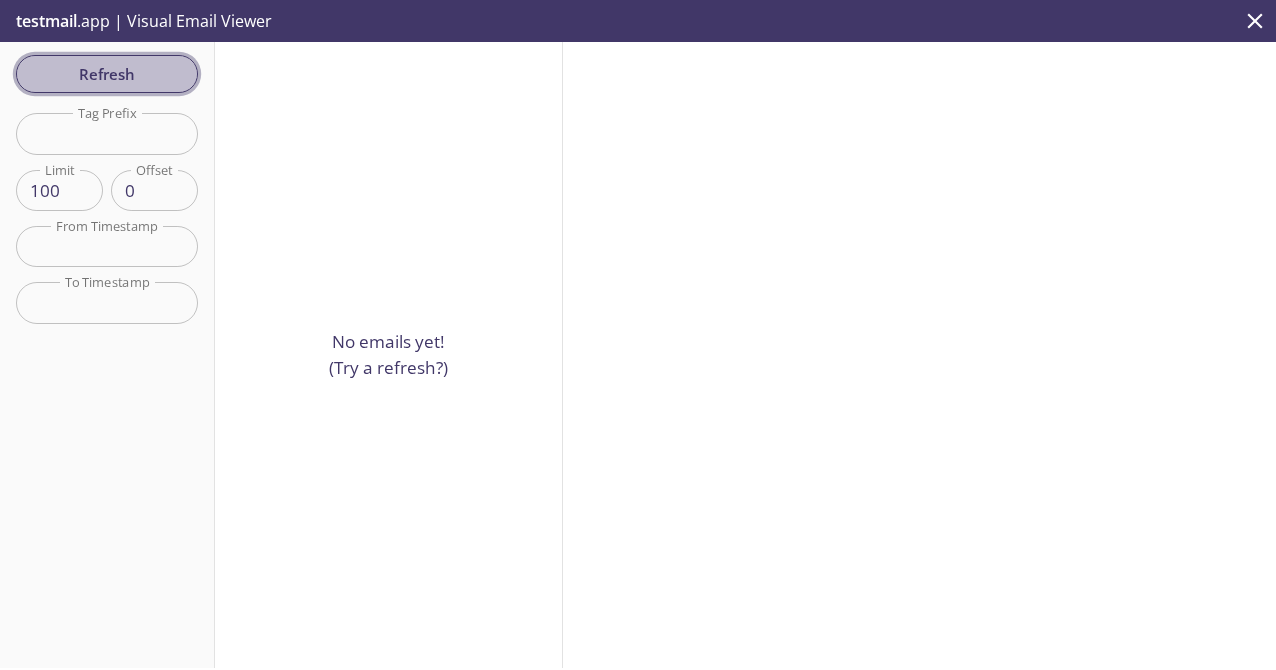 click on "Refresh" at bounding box center (107, 74) 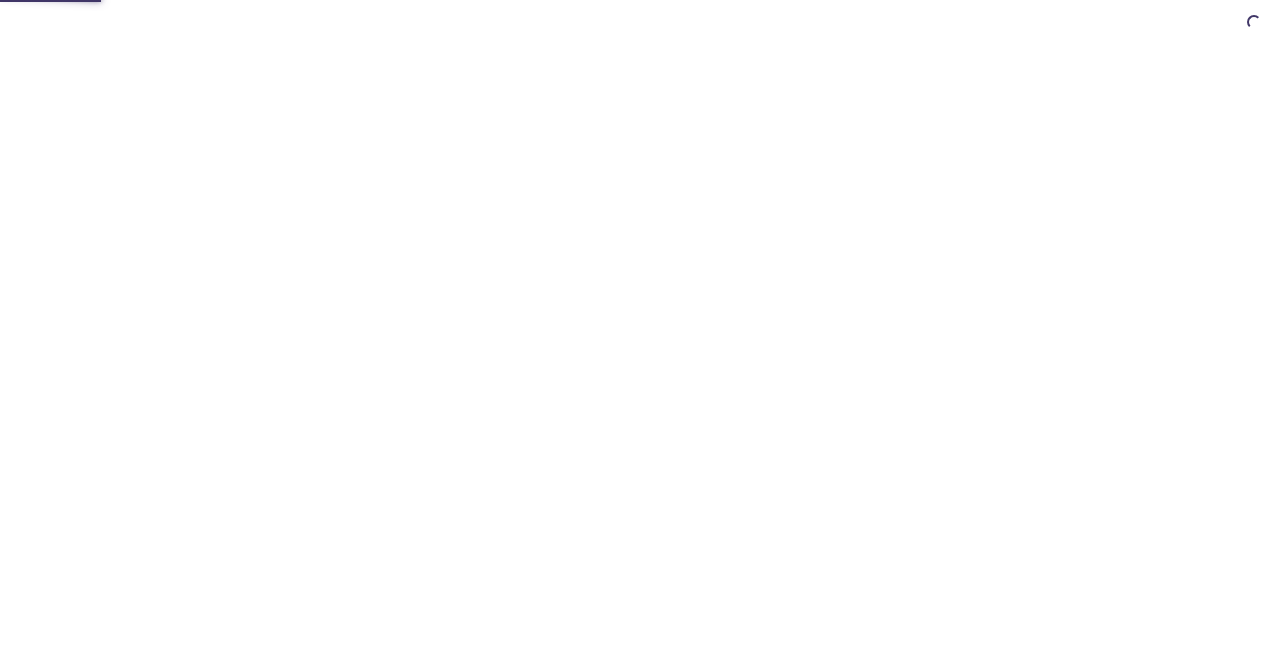 scroll, scrollTop: 0, scrollLeft: 0, axis: both 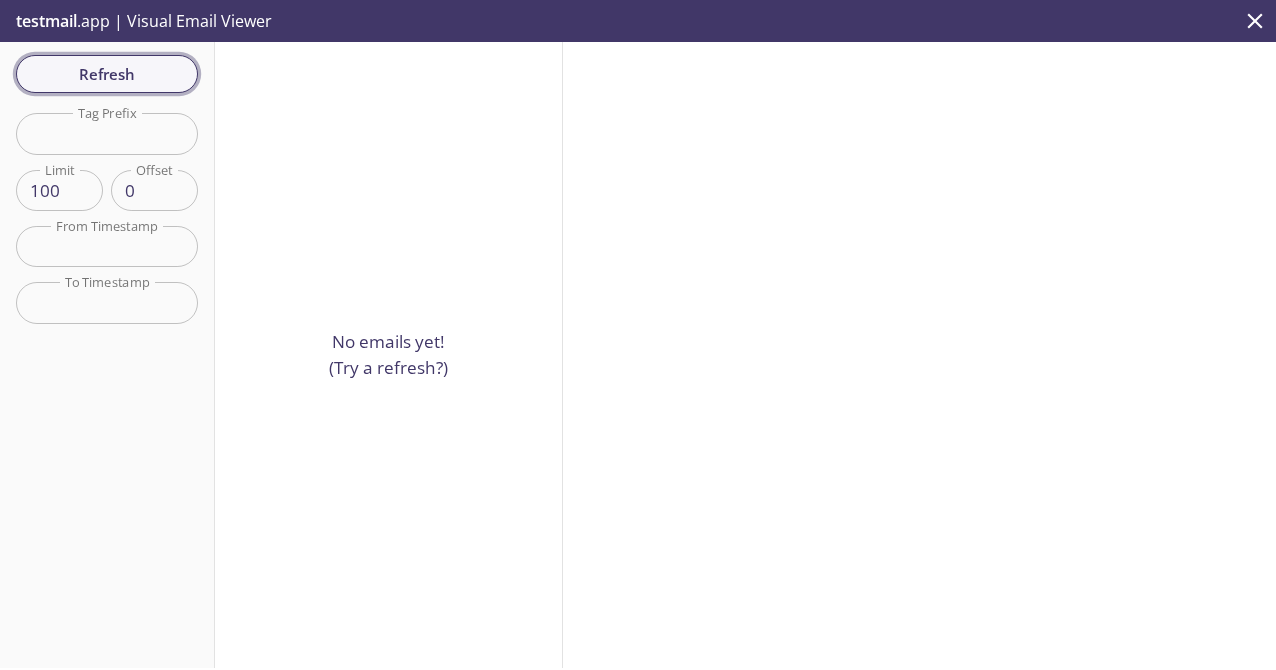 click on "Refresh" at bounding box center [107, 74] 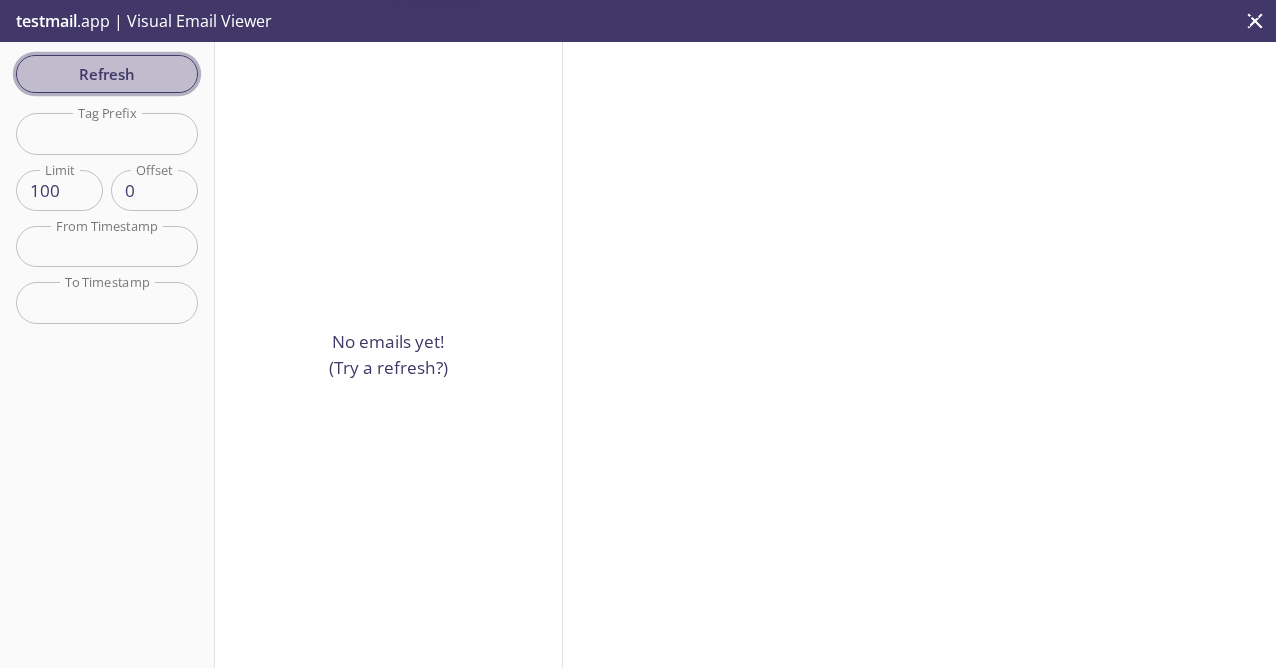 click on "Refresh" at bounding box center [107, 74] 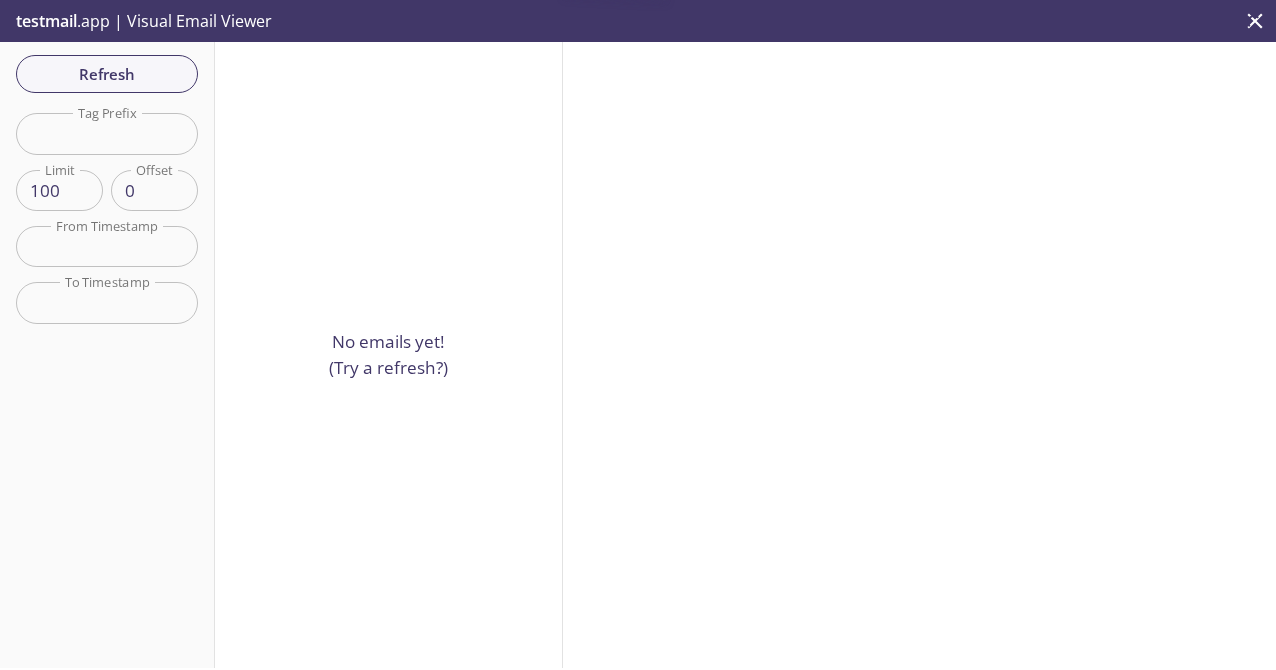 click on "Refresh" at bounding box center [107, 74] 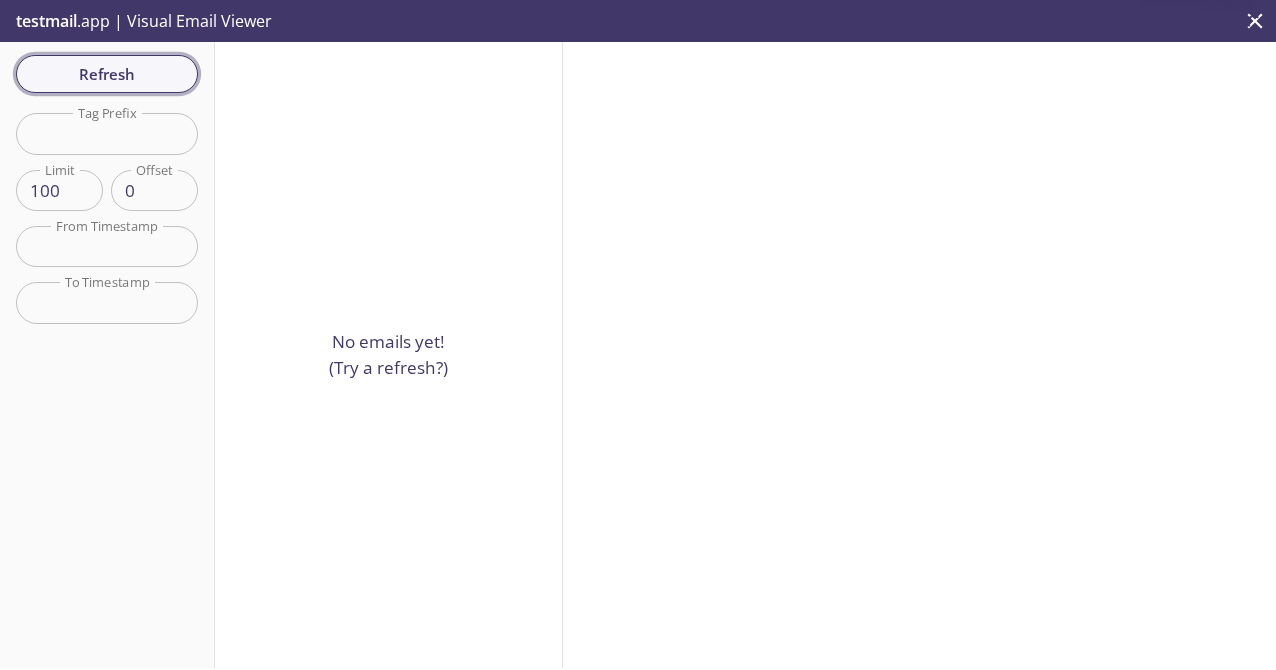 click on "Refresh" at bounding box center [107, 74] 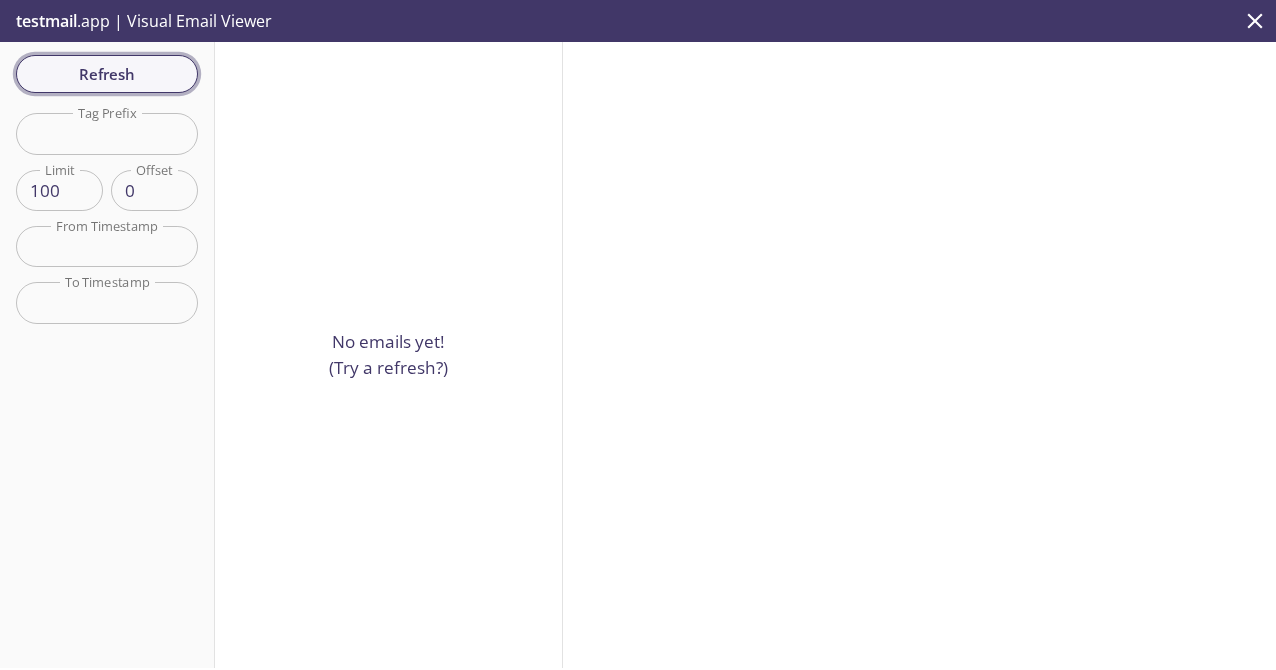 click on "Refresh" at bounding box center [107, 74] 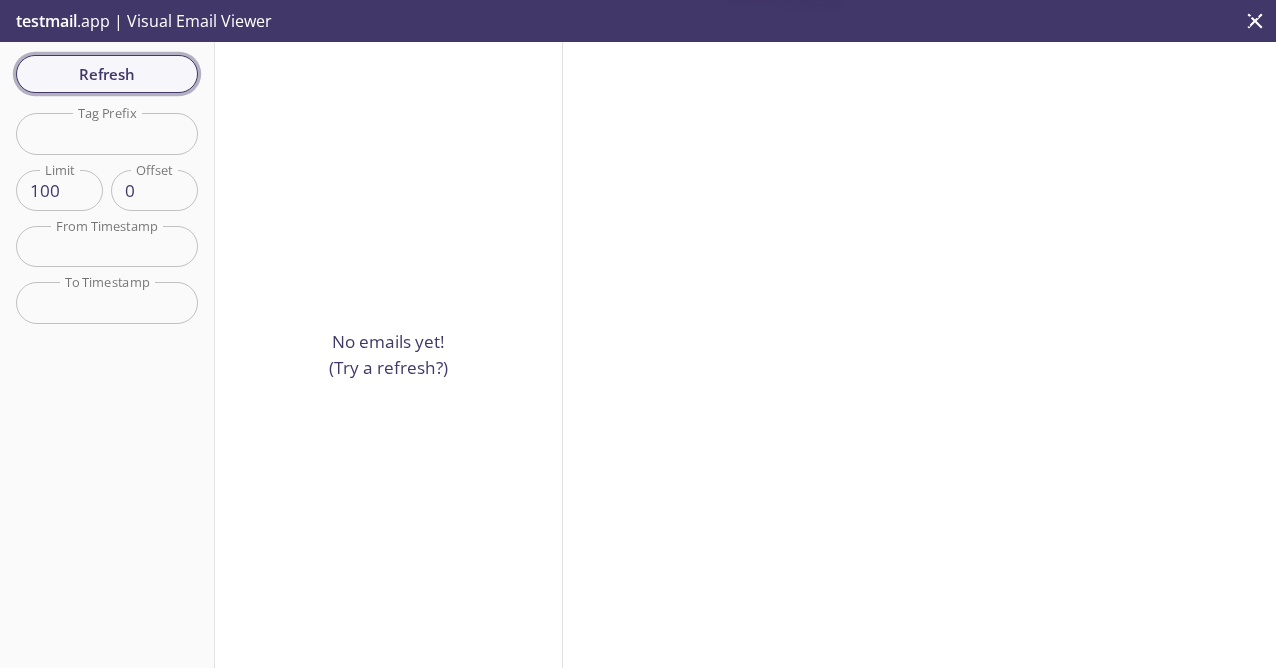 click on "Refresh" at bounding box center [107, 74] 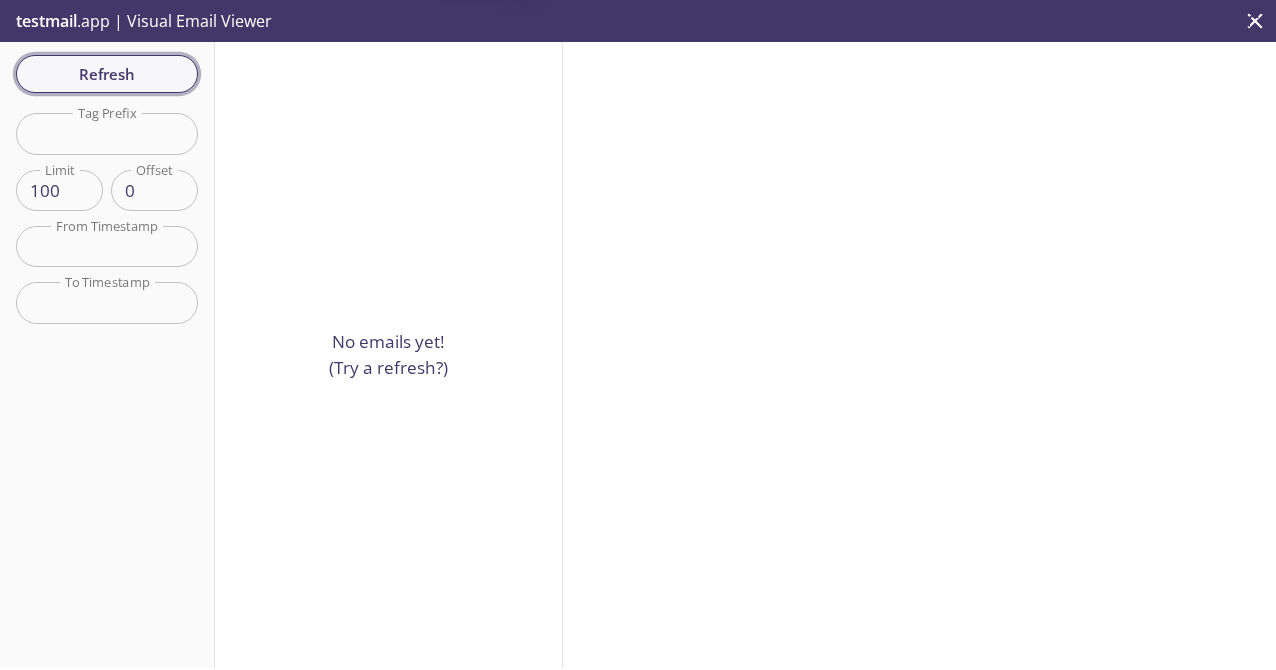 click on "Refresh" at bounding box center [107, 74] 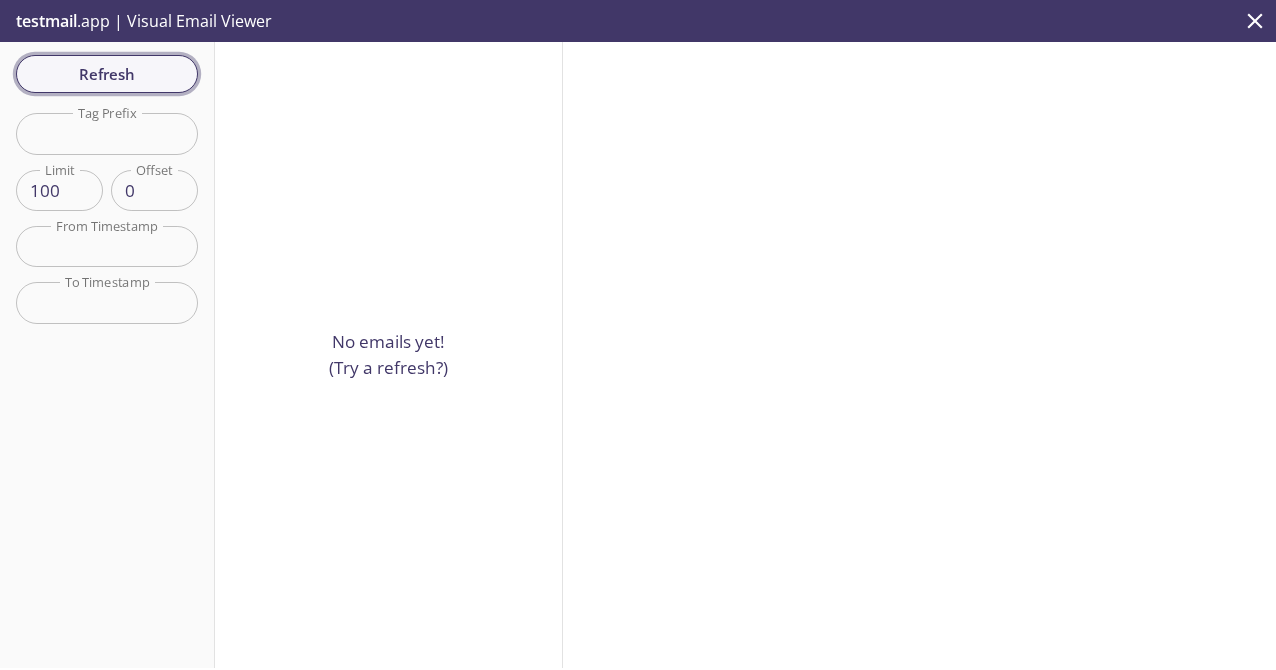 click on "Refresh" at bounding box center (107, 74) 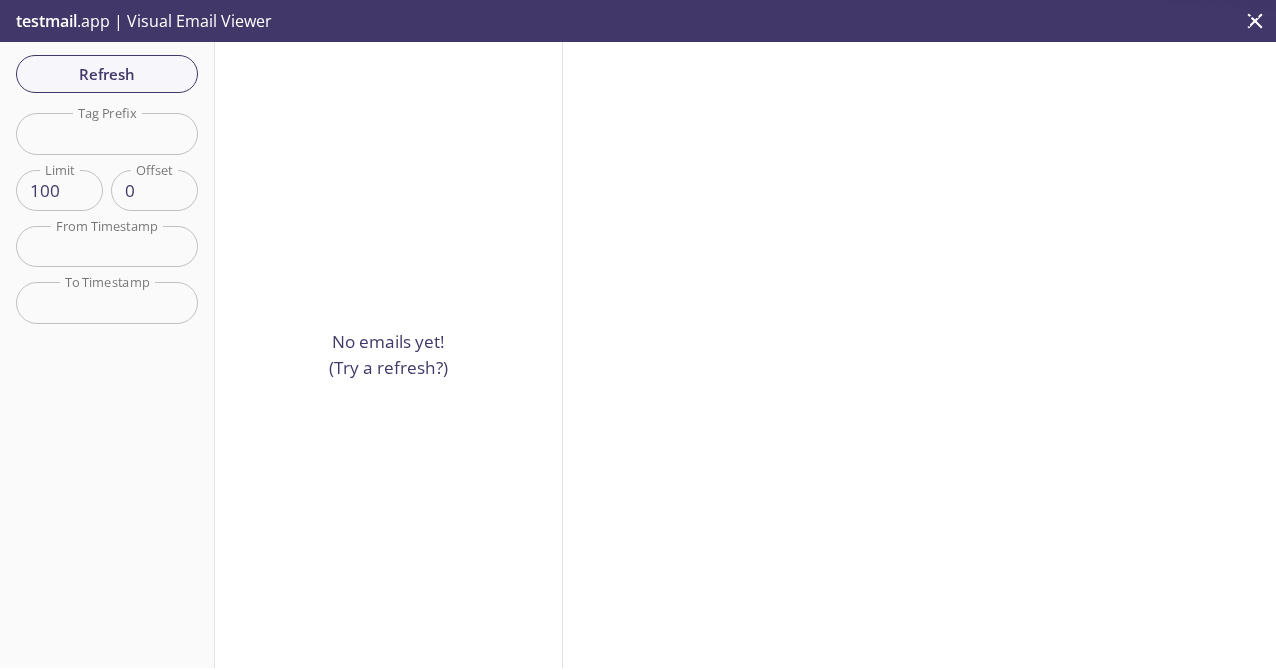 click on "Refresh" at bounding box center [107, 74] 